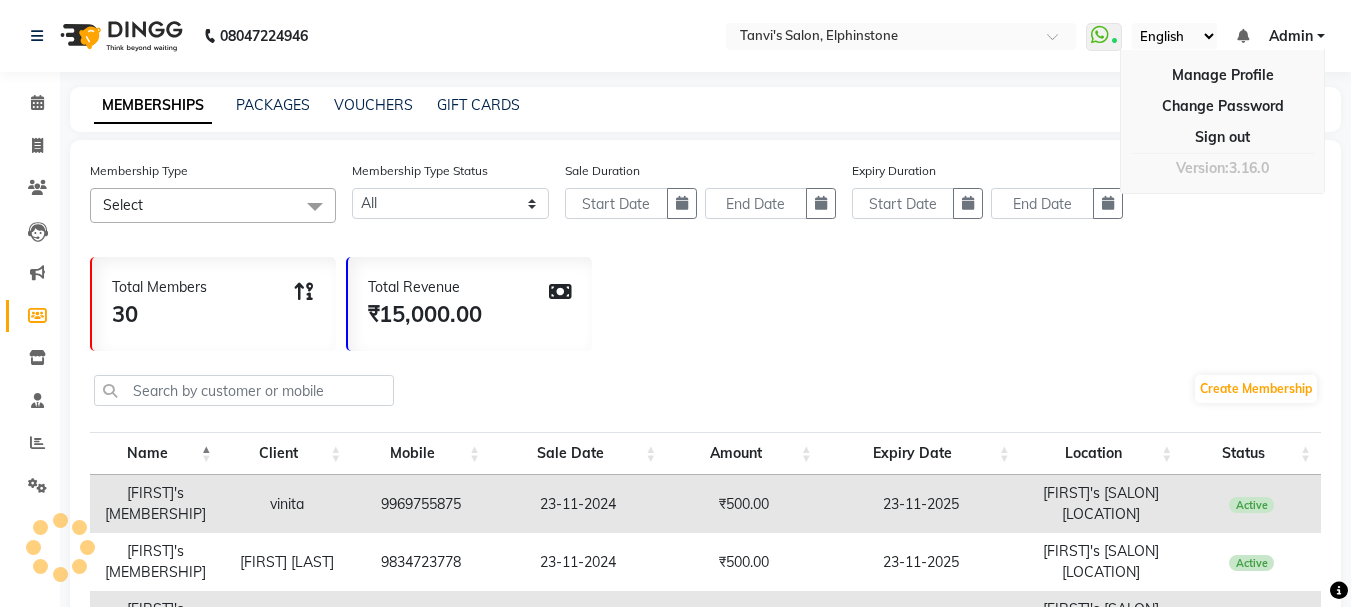 click on "Sign out" at bounding box center (1222, 137) 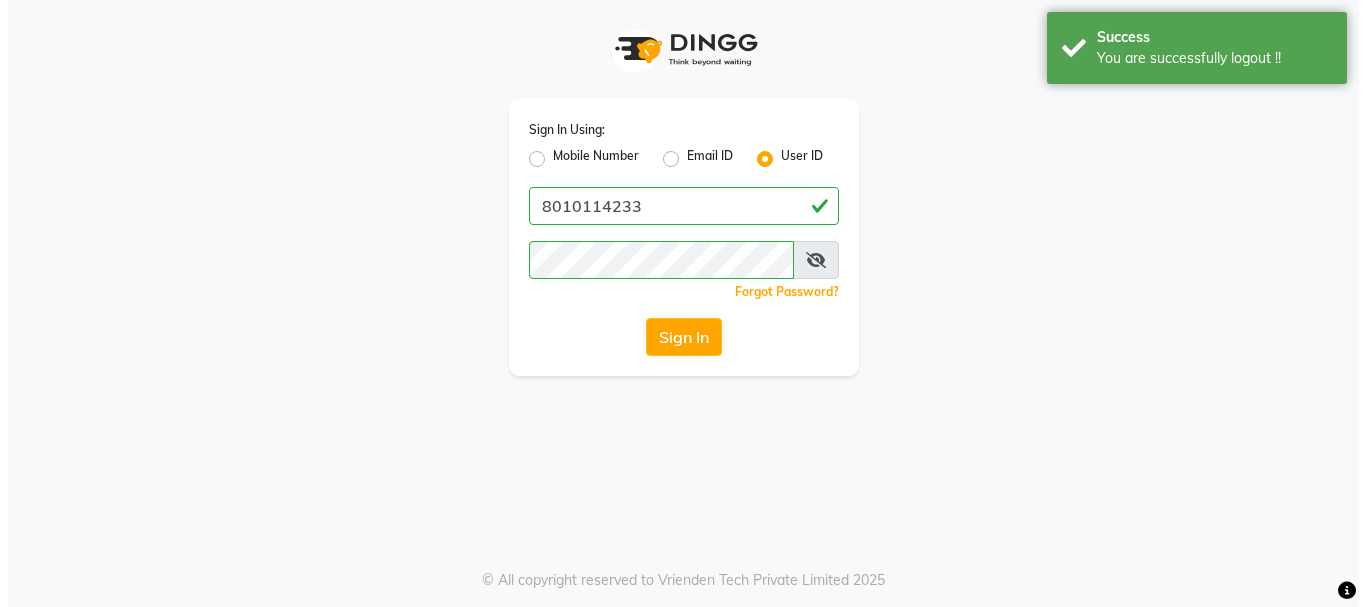 scroll, scrollTop: 0, scrollLeft: 0, axis: both 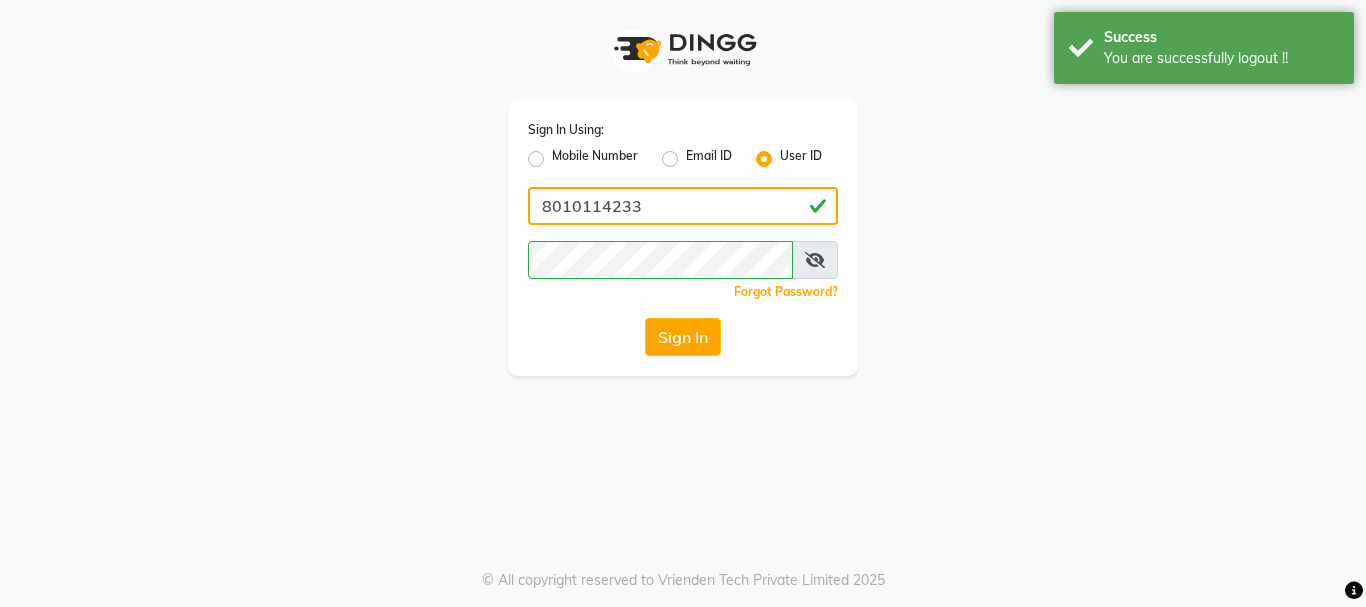 drag, startPoint x: 713, startPoint y: 189, endPoint x: 405, endPoint y: 171, distance: 308.5255 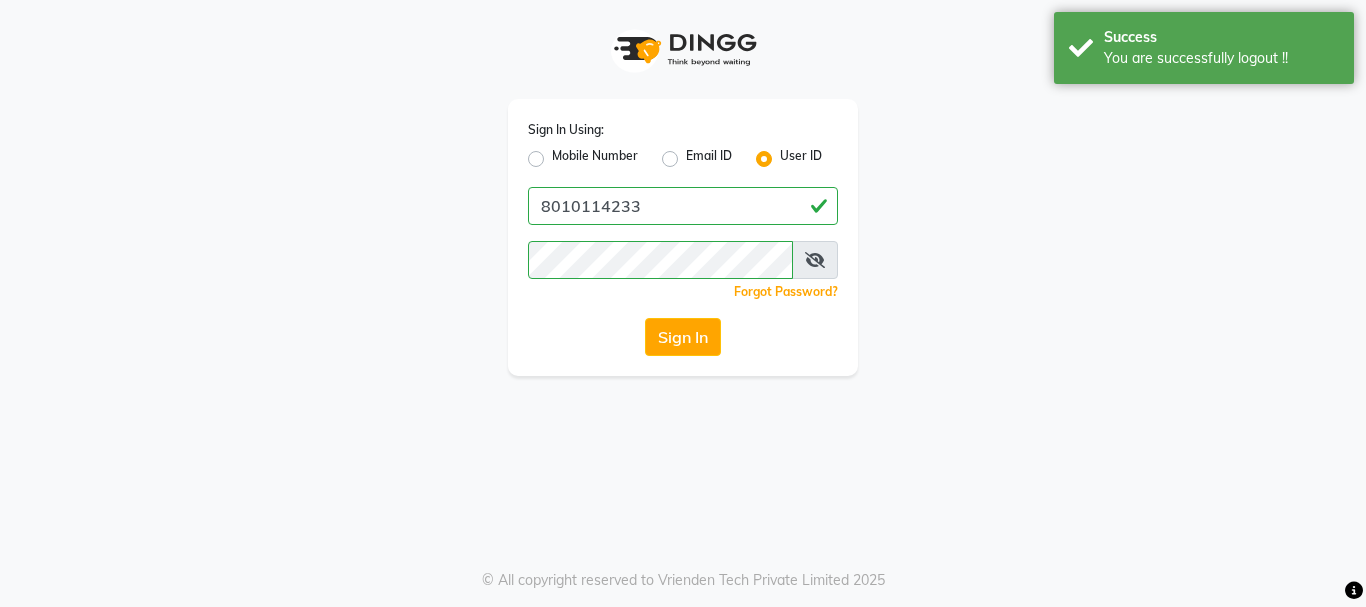 click on "Sign In Using: Mobile Number Email ID User ID 8010114233  Remember me Forgot Password?  Sign In" 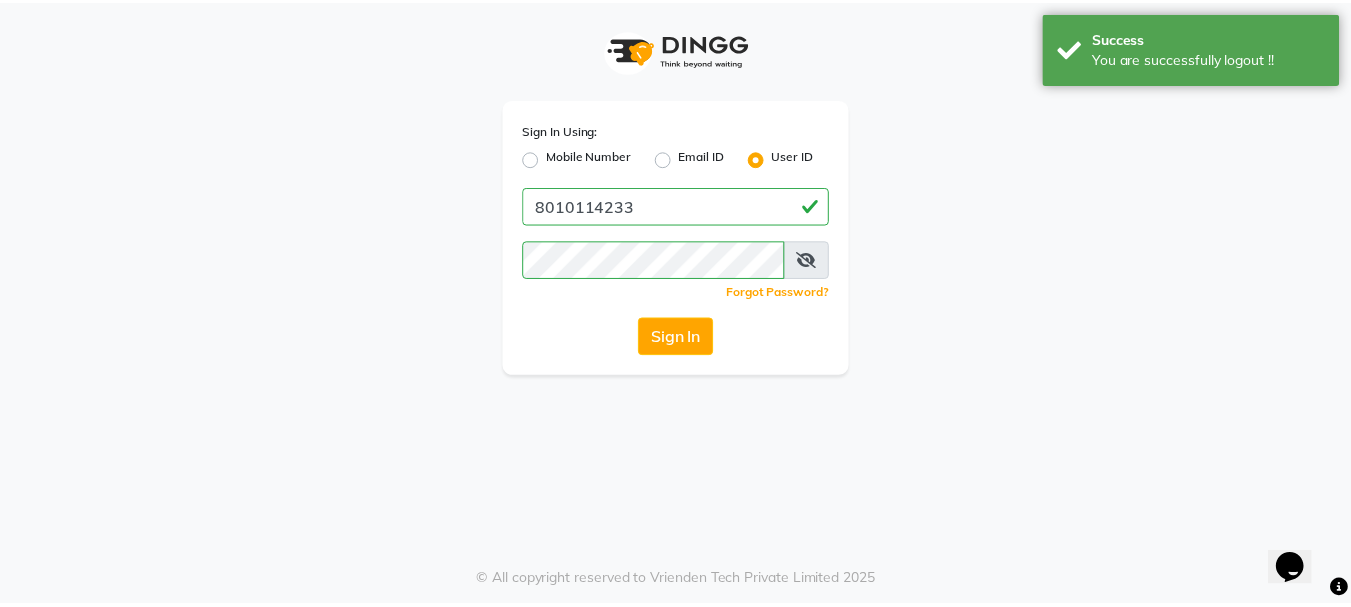 scroll, scrollTop: 0, scrollLeft: 0, axis: both 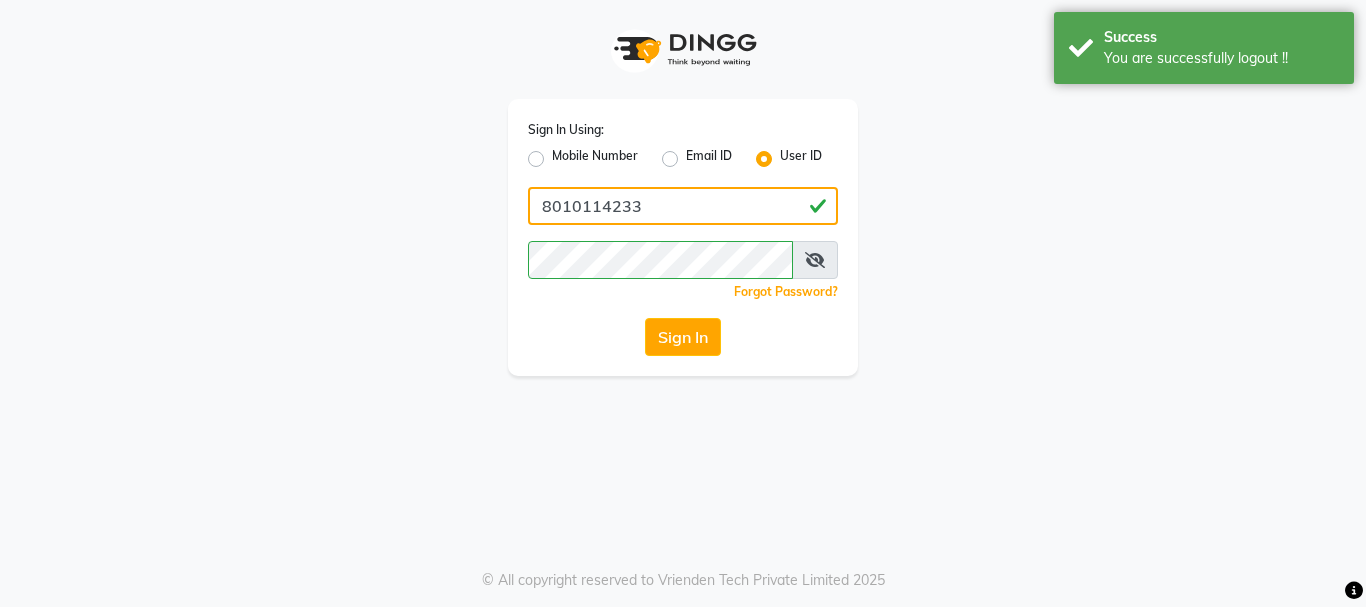 click on "8010114233" 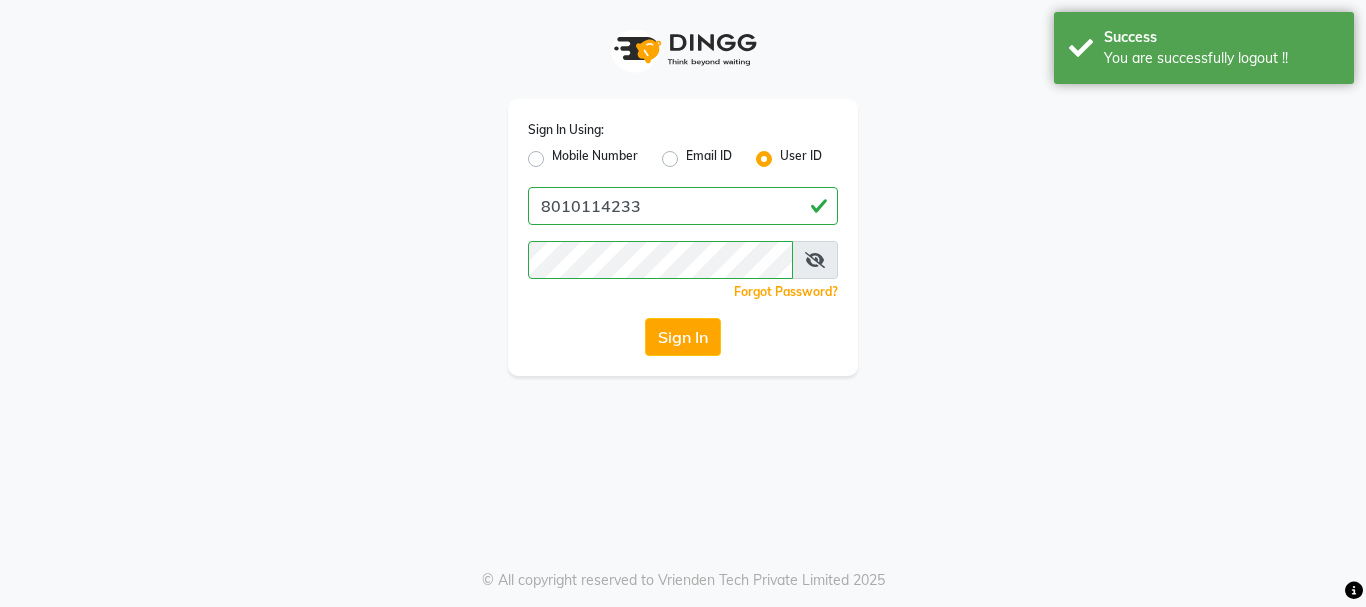 click on "Sign In Using: Mobile Number Email ID User ID 8010114233  Remember me Forgot Password?  Sign In" 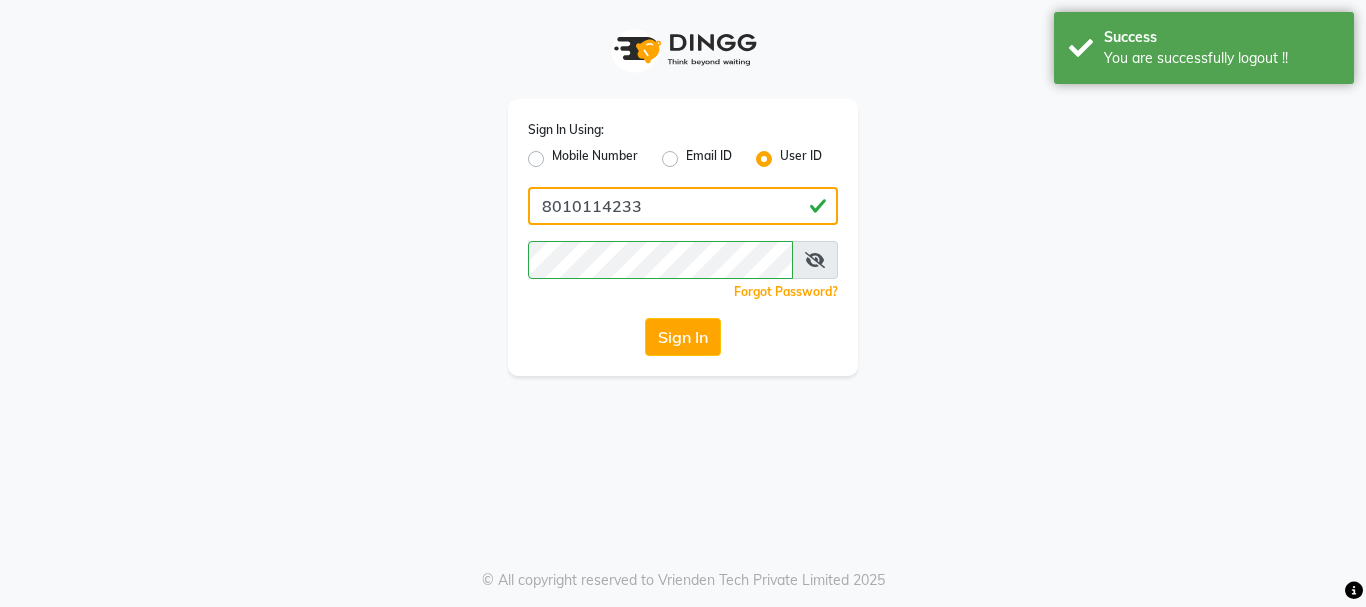 drag, startPoint x: 669, startPoint y: 200, endPoint x: 478, endPoint y: 210, distance: 191.2616 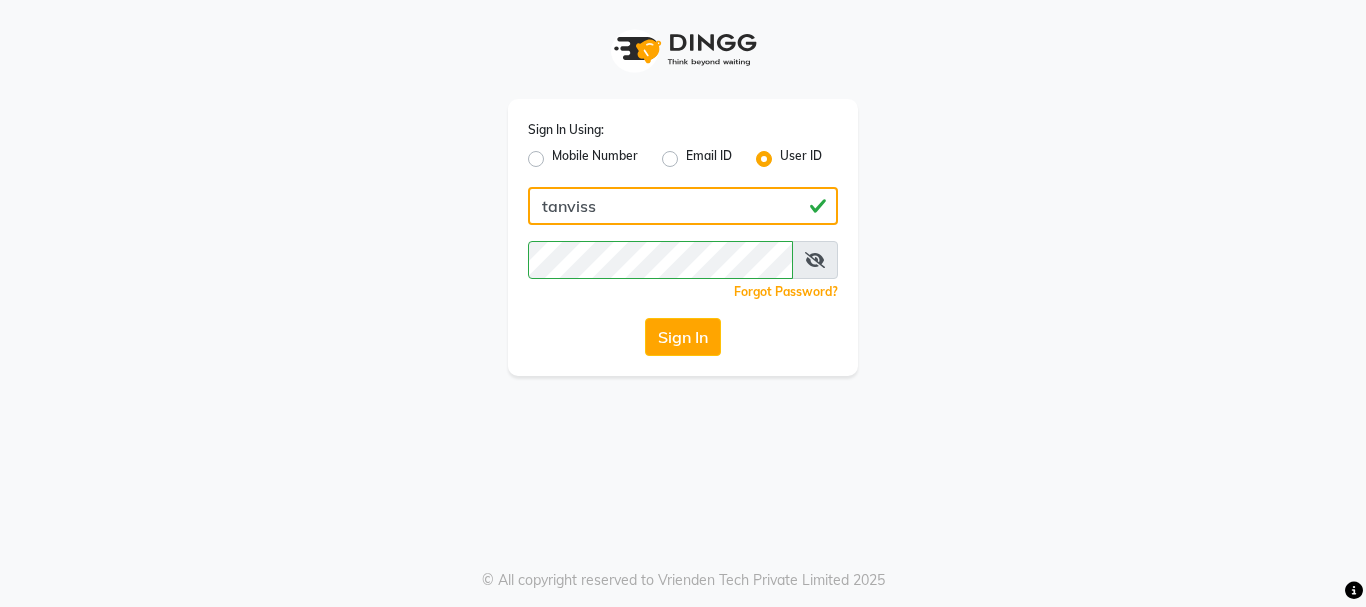type on "tanvissalon" 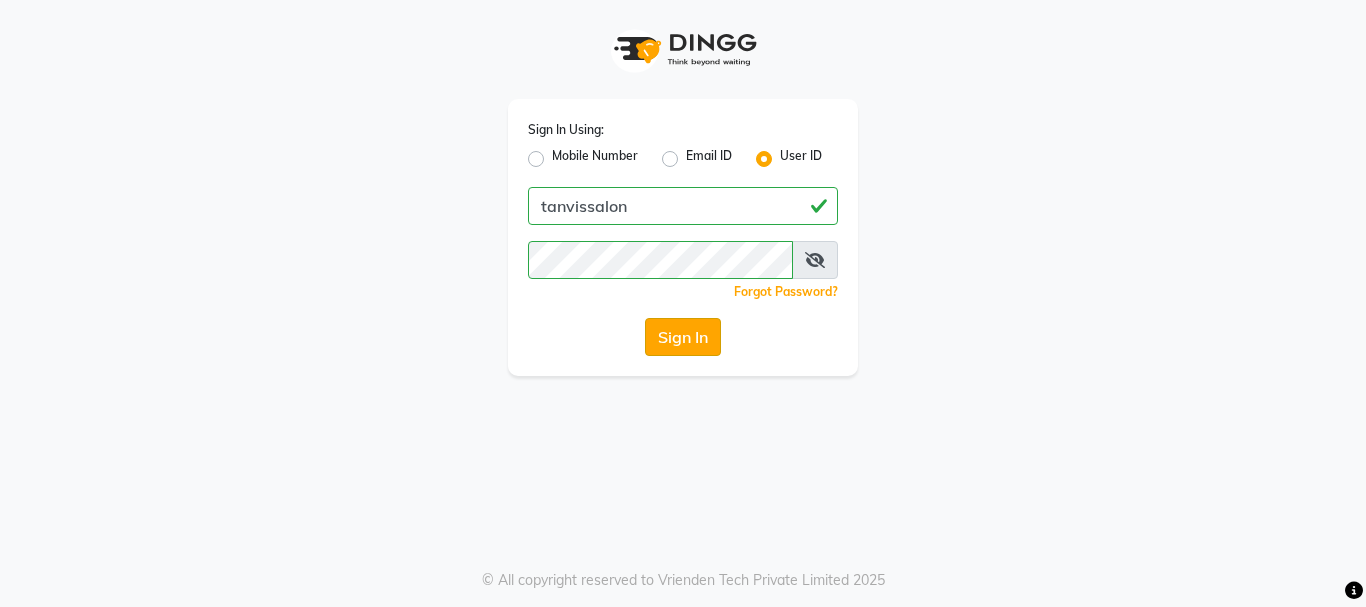 click on "Sign In" 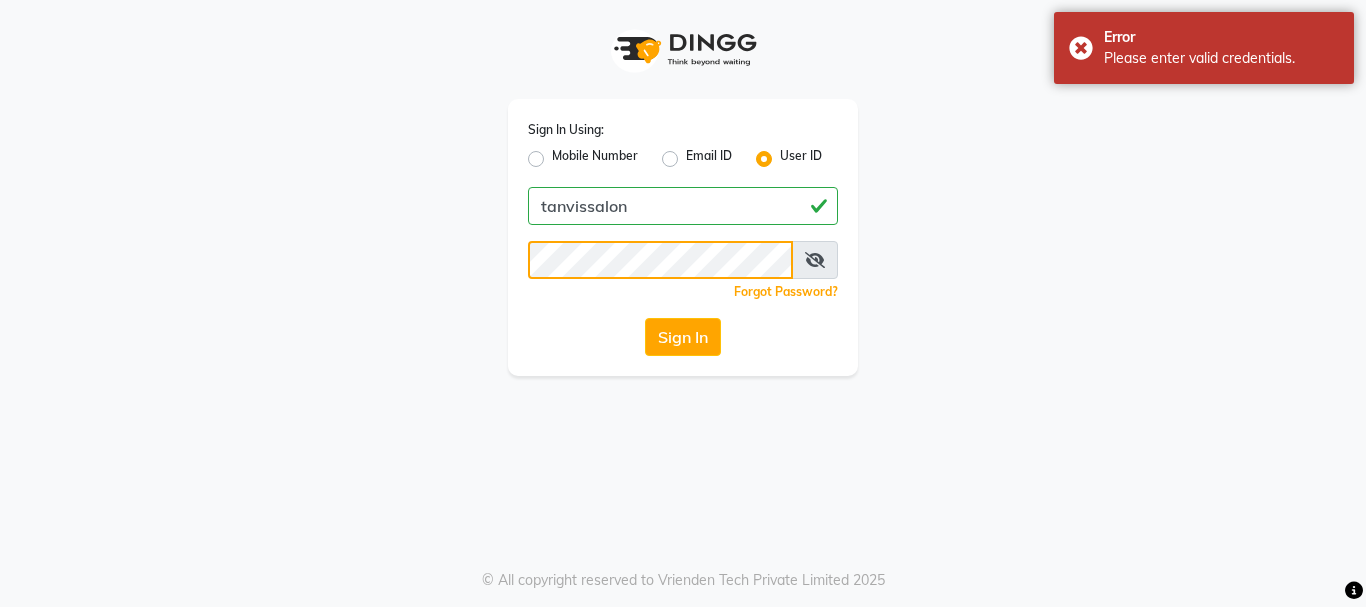 click on "Sign In Using: Mobile Number Email ID User ID tanvissalon  Remember me Forgot Password?  Sign In" 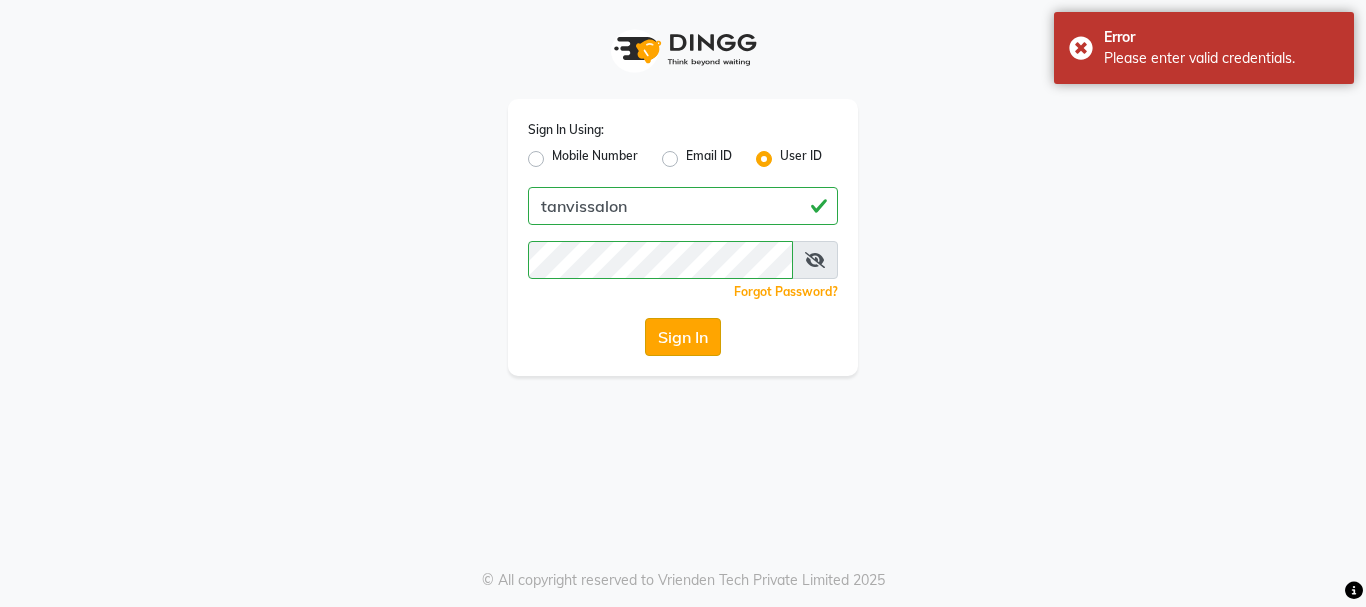 click on "Sign In" 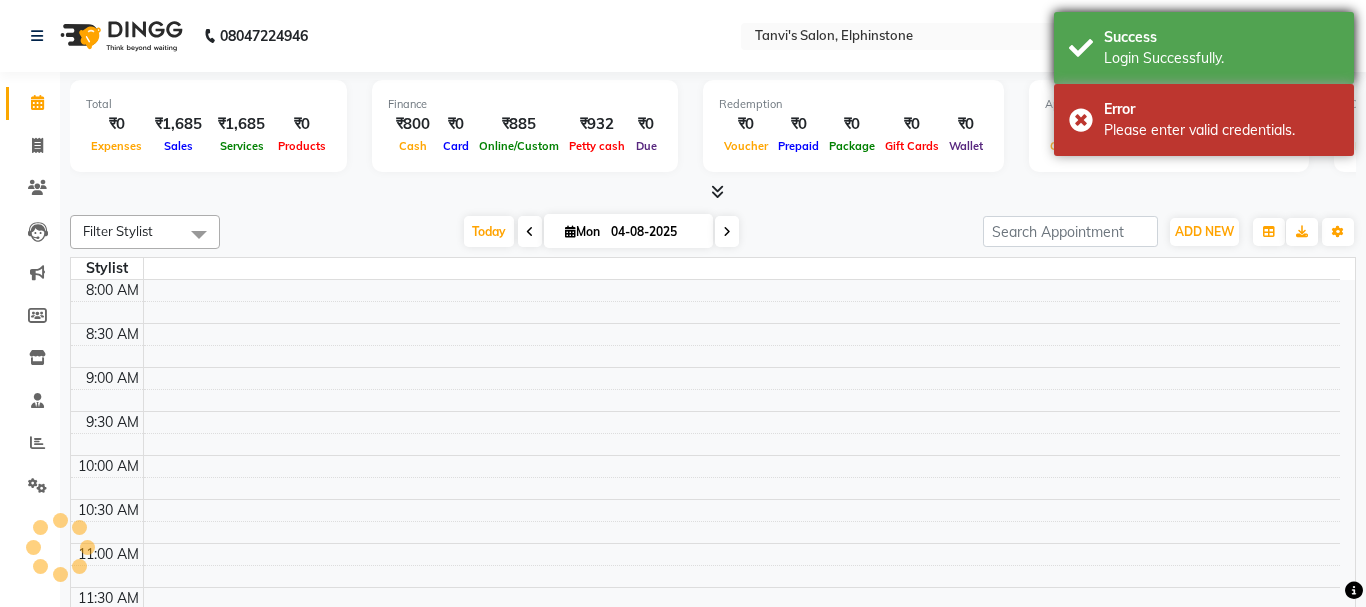 select on "en" 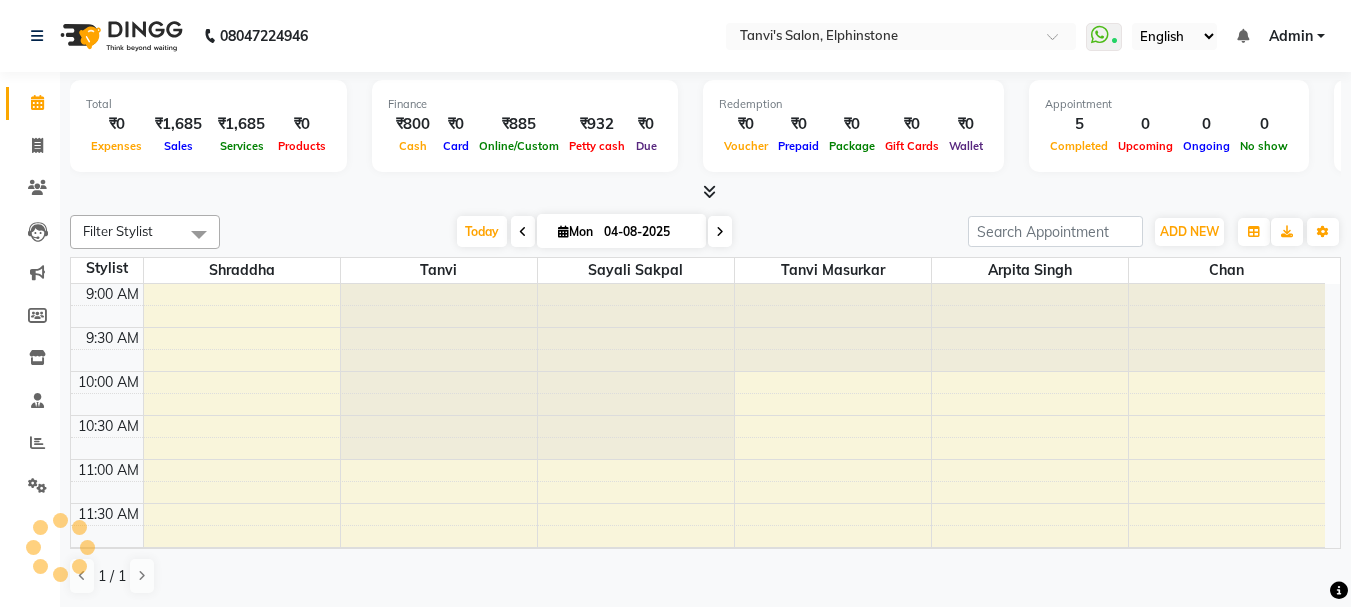 scroll, scrollTop: 0, scrollLeft: 0, axis: both 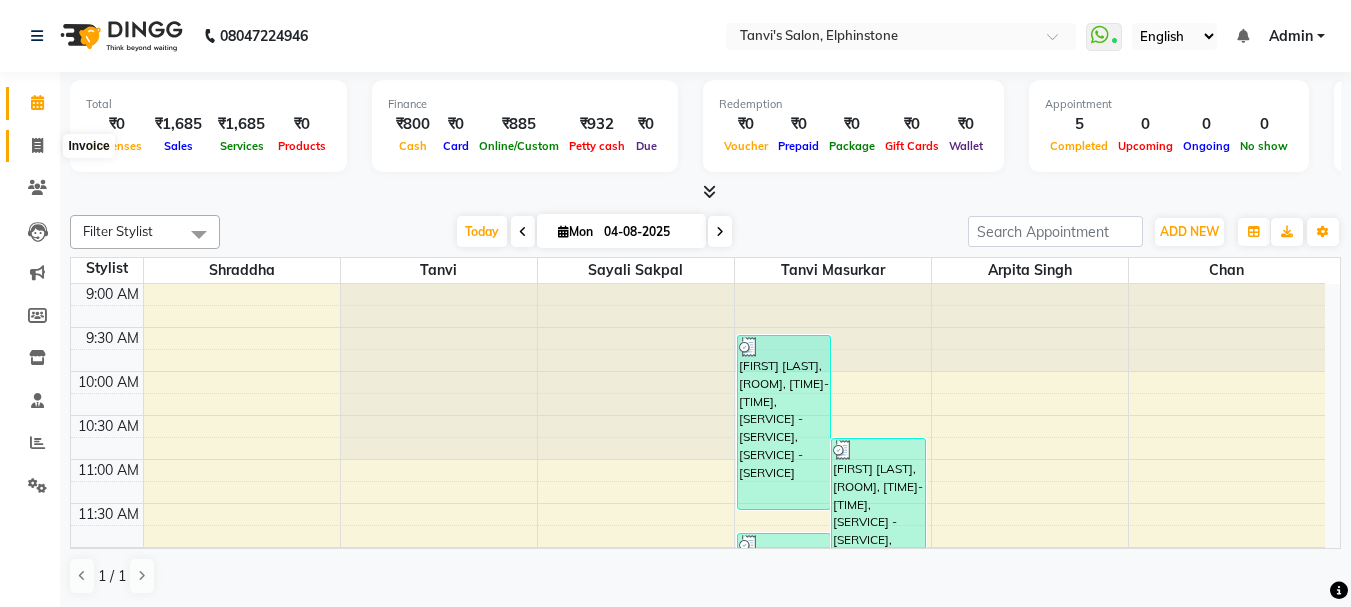 click 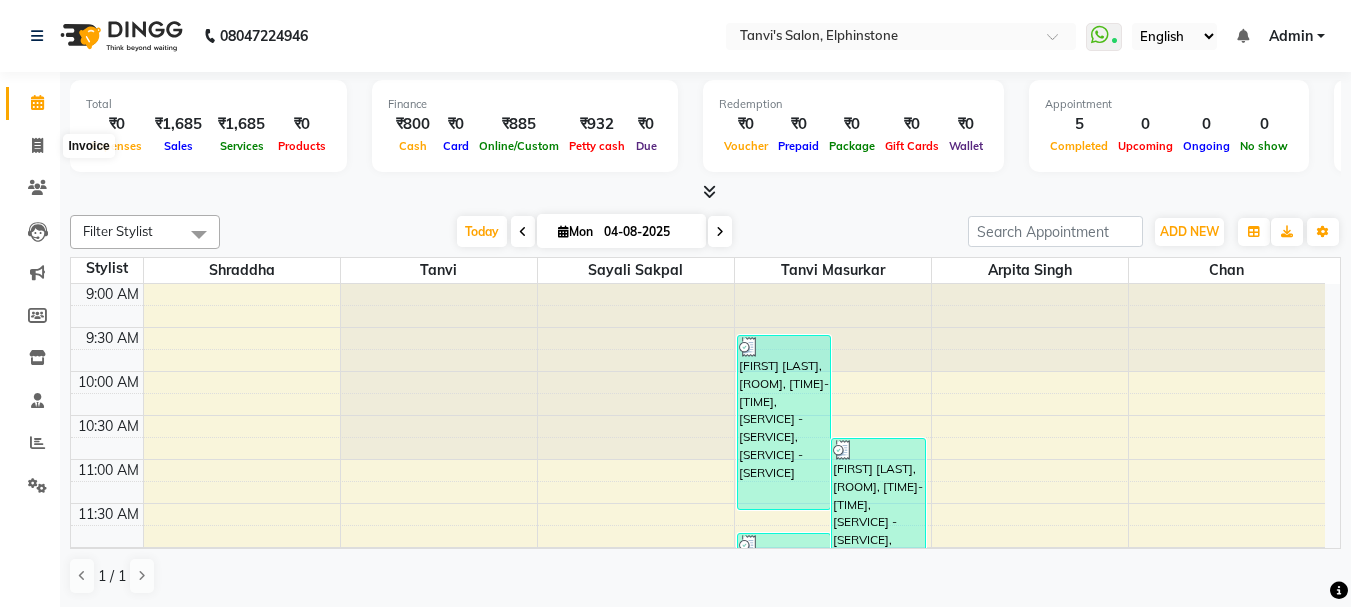 select on "service" 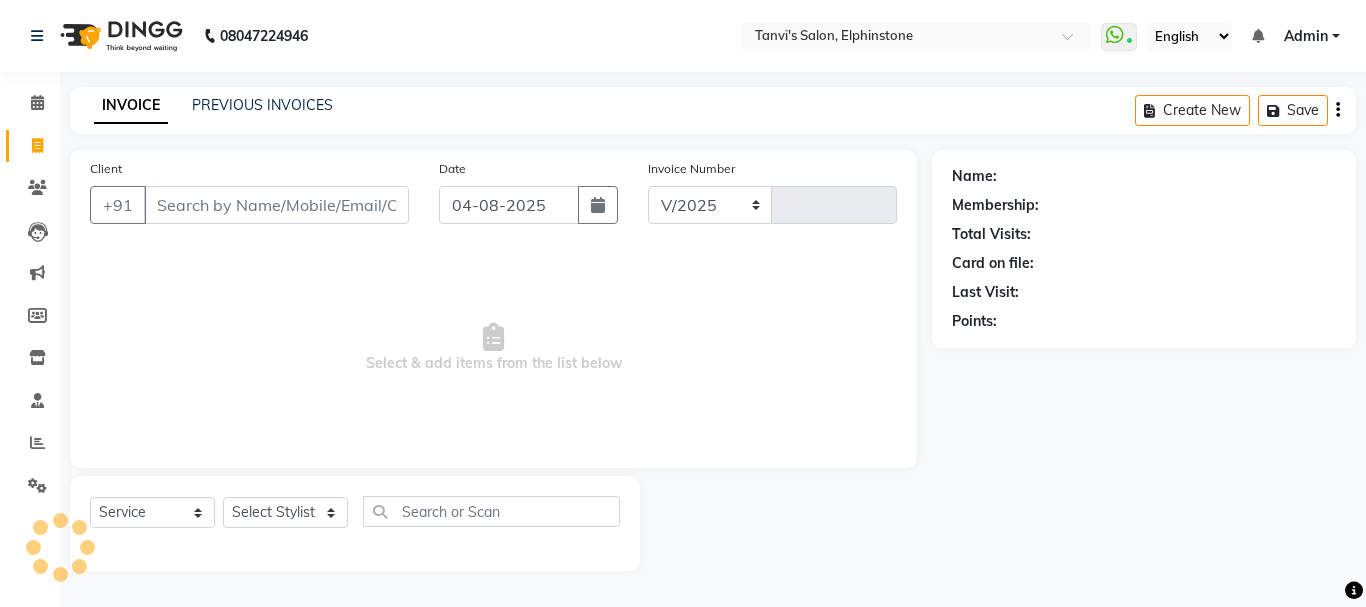 select on "716" 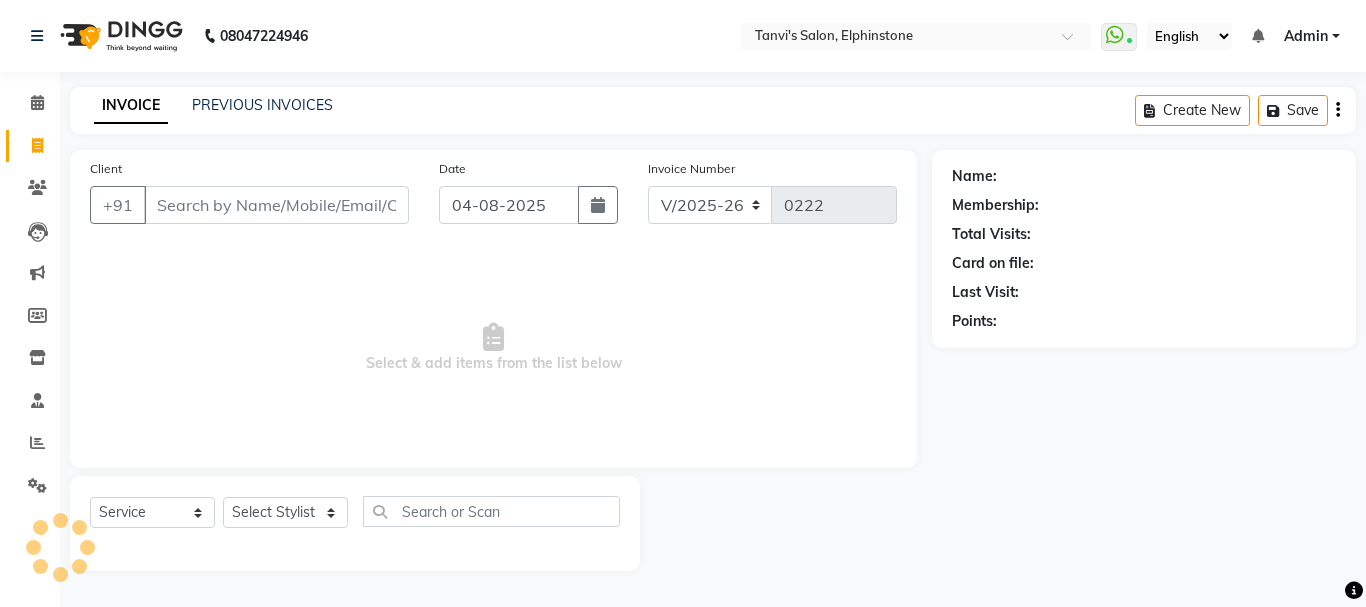 click on "Client" at bounding box center [276, 205] 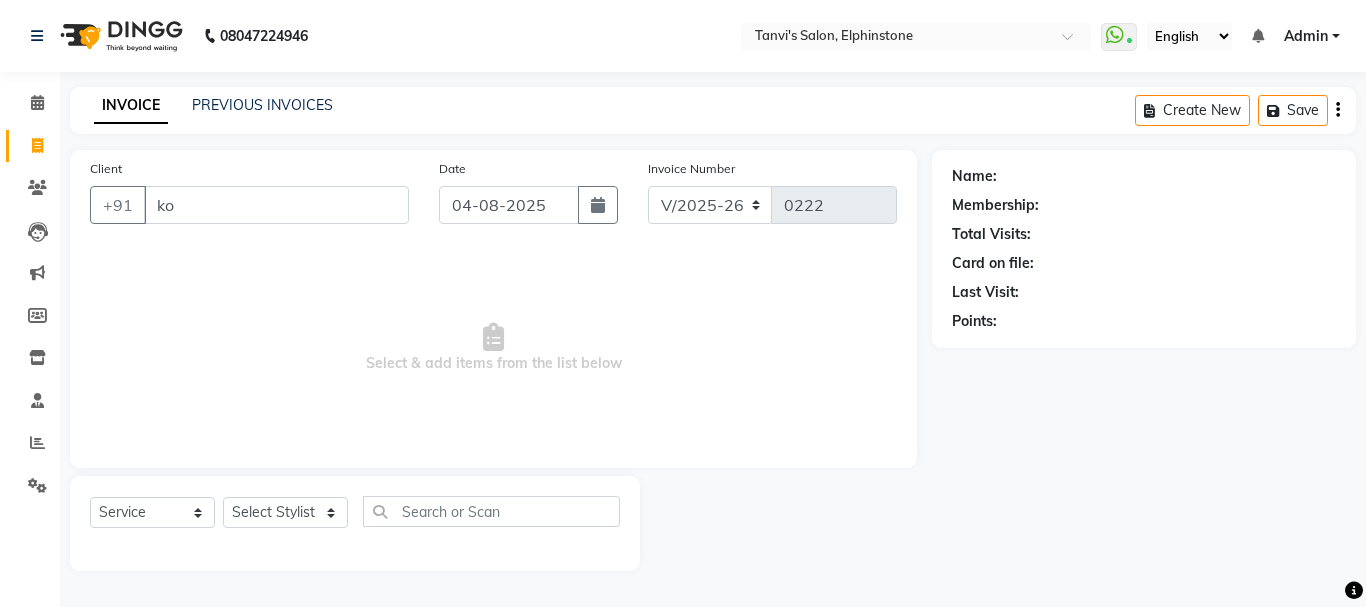 type on "k" 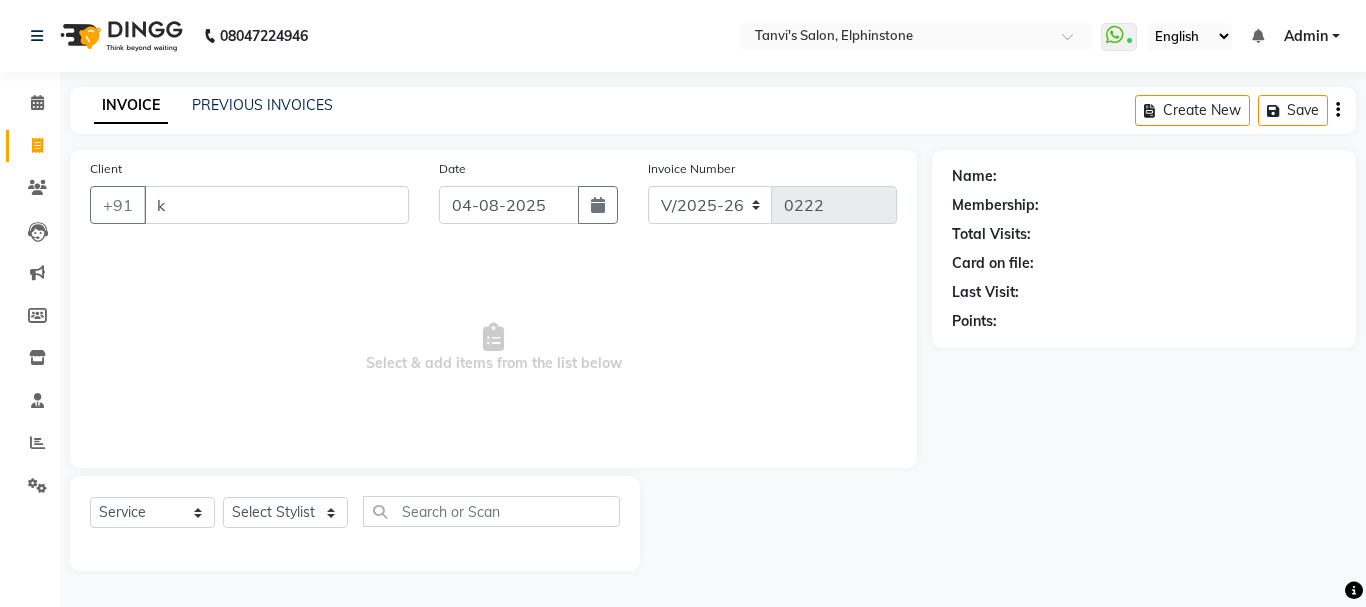 type 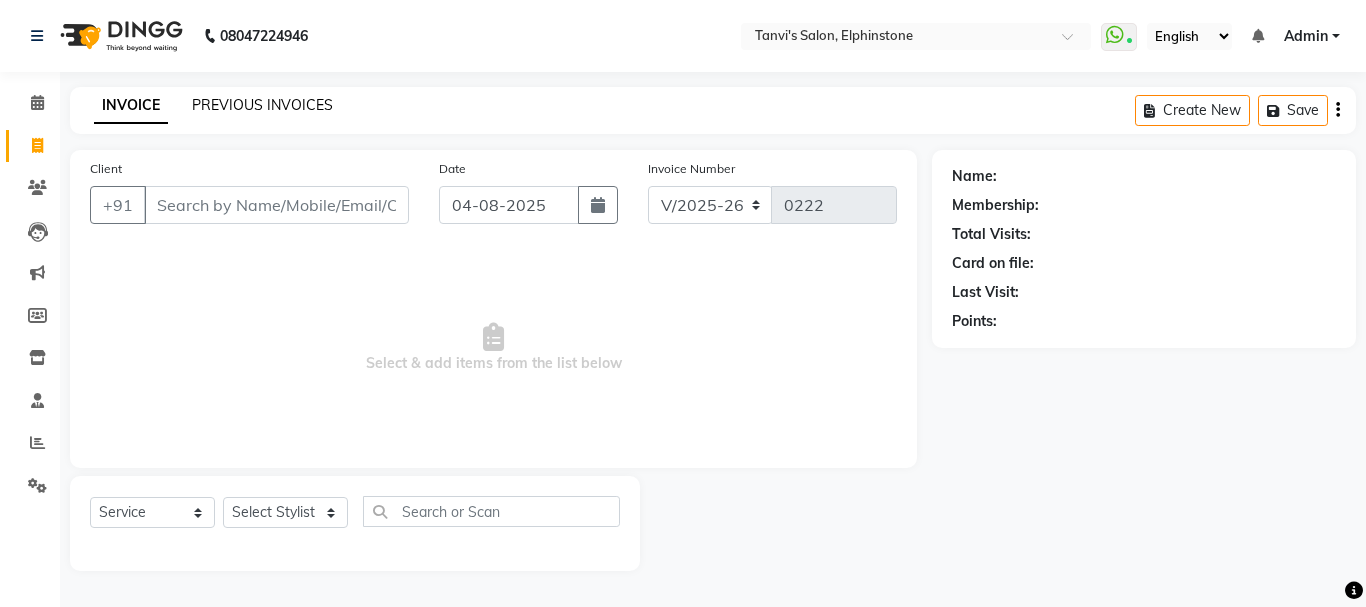 click on "PREVIOUS INVOICES" 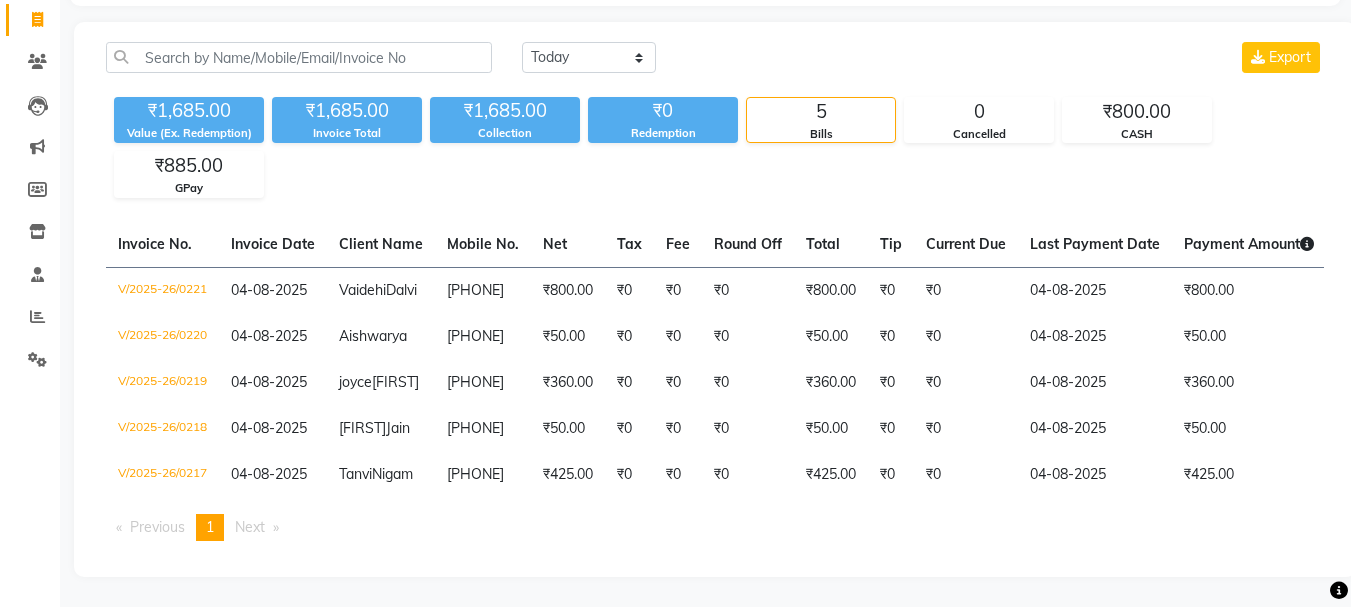 scroll, scrollTop: 0, scrollLeft: 0, axis: both 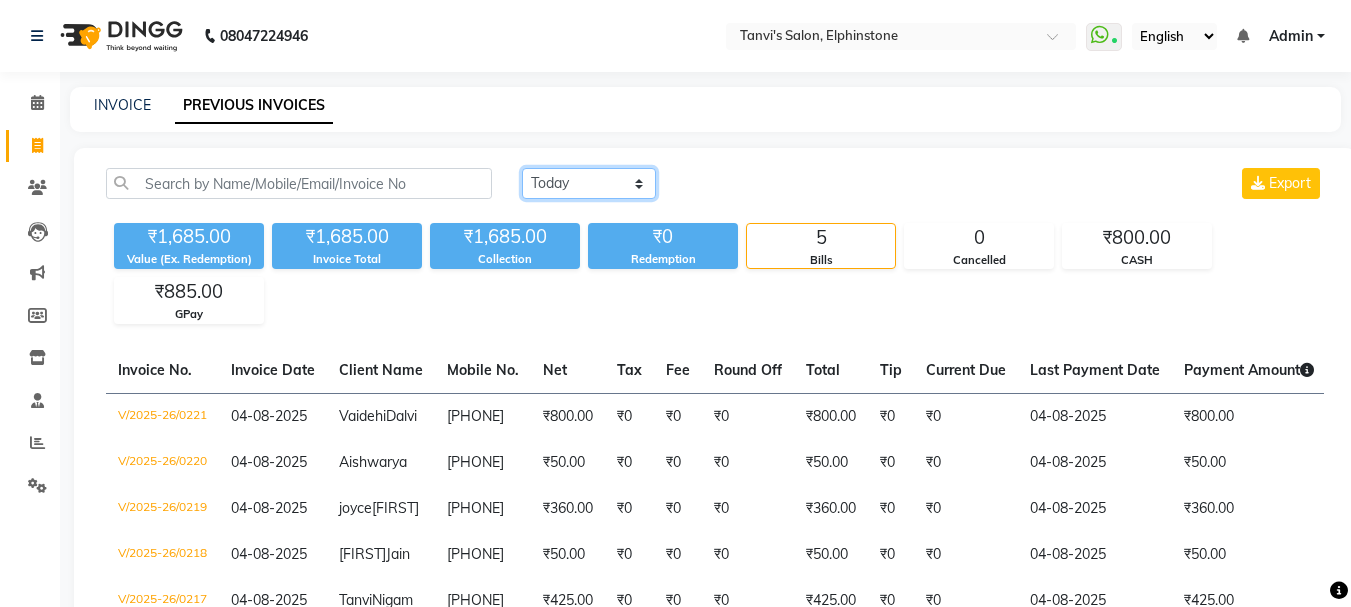 click on "Today Yesterday Custom Range" 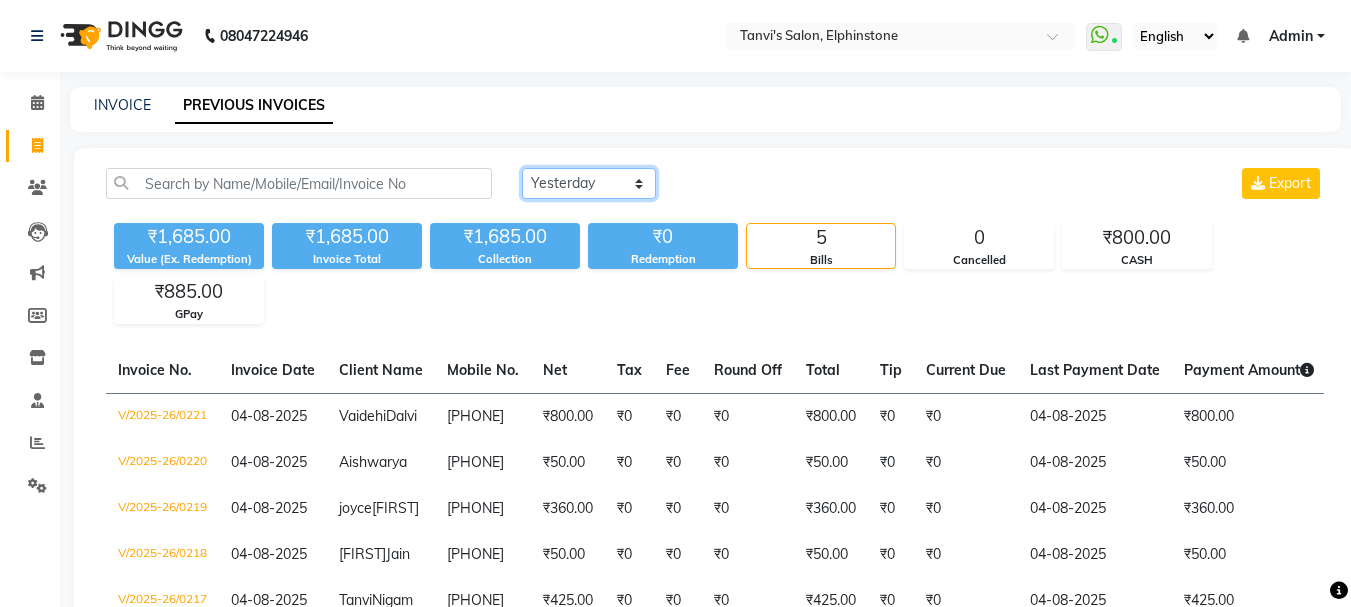 click on "Today Yesterday Custom Range" 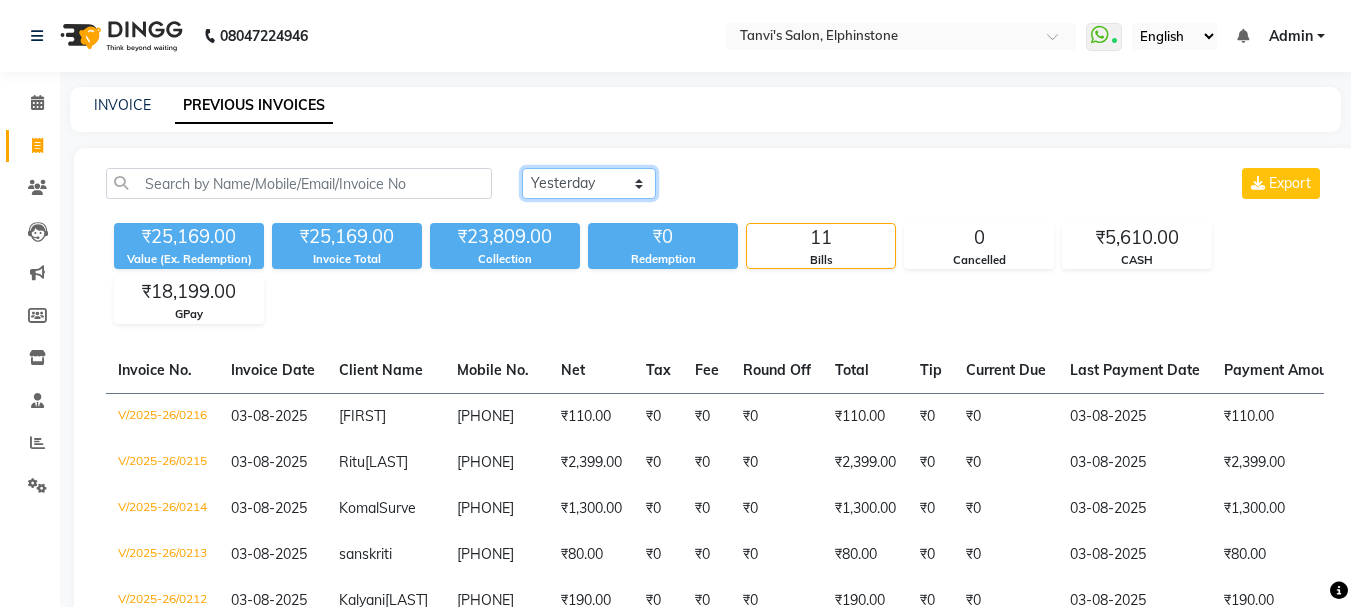 scroll, scrollTop: 200, scrollLeft: 0, axis: vertical 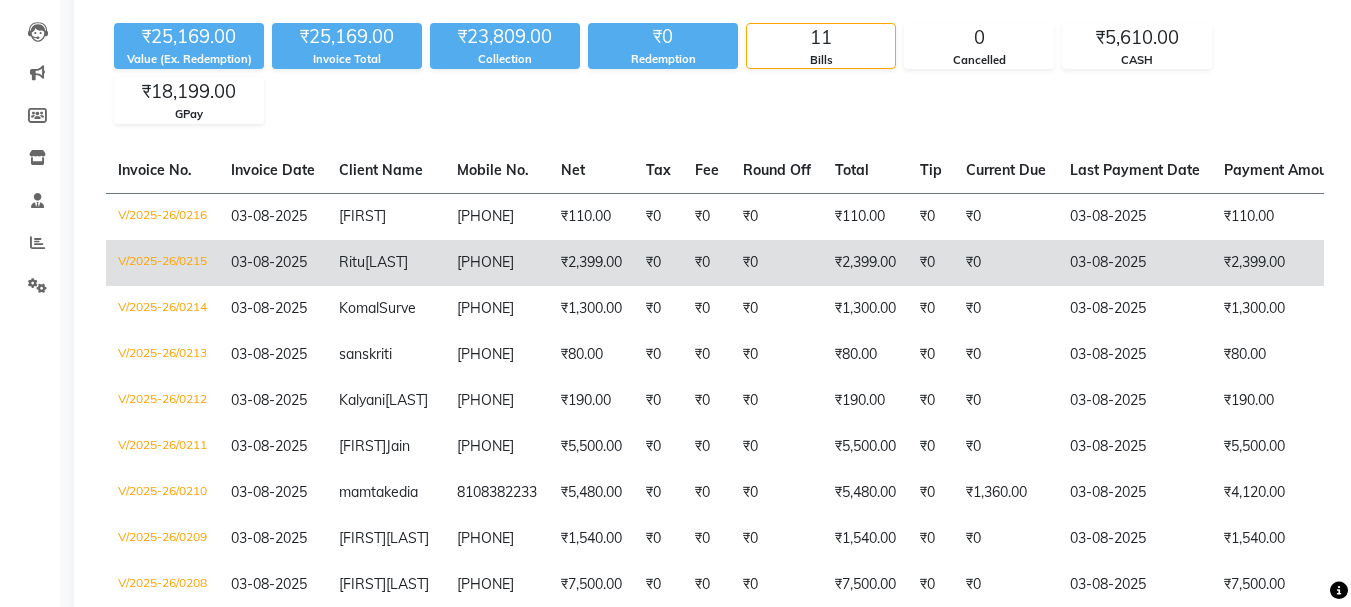 click on "[FIRST] [LAST]" 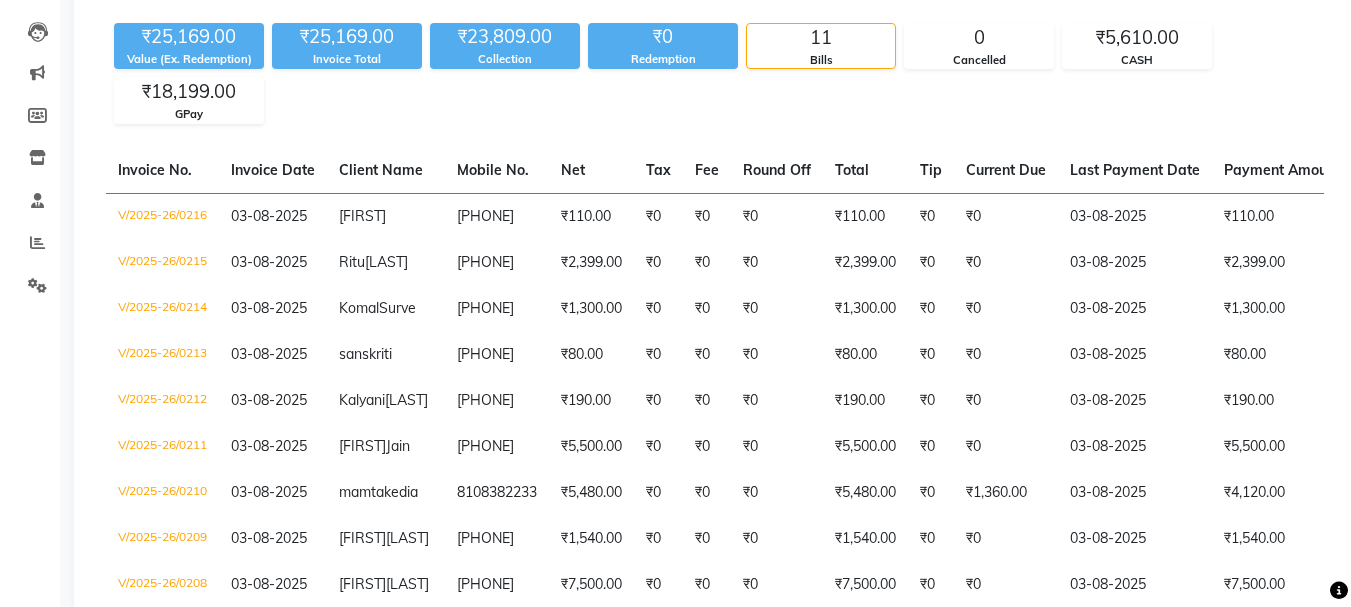 scroll, scrollTop: 0, scrollLeft: 0, axis: both 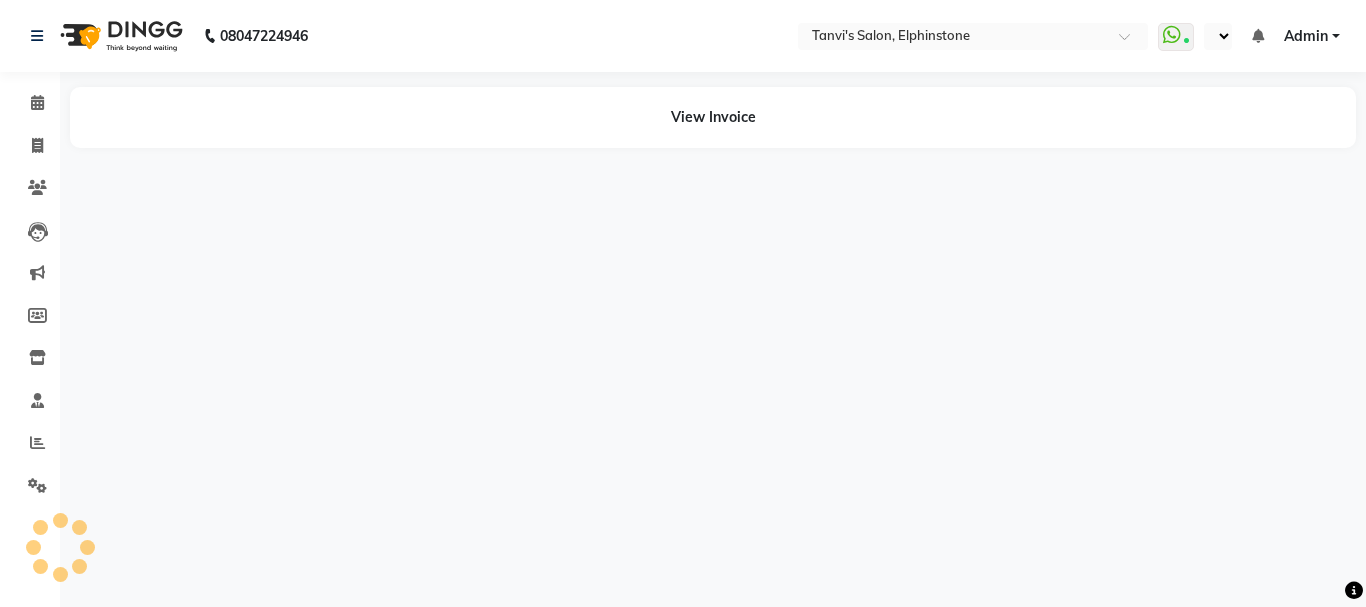 select on "en" 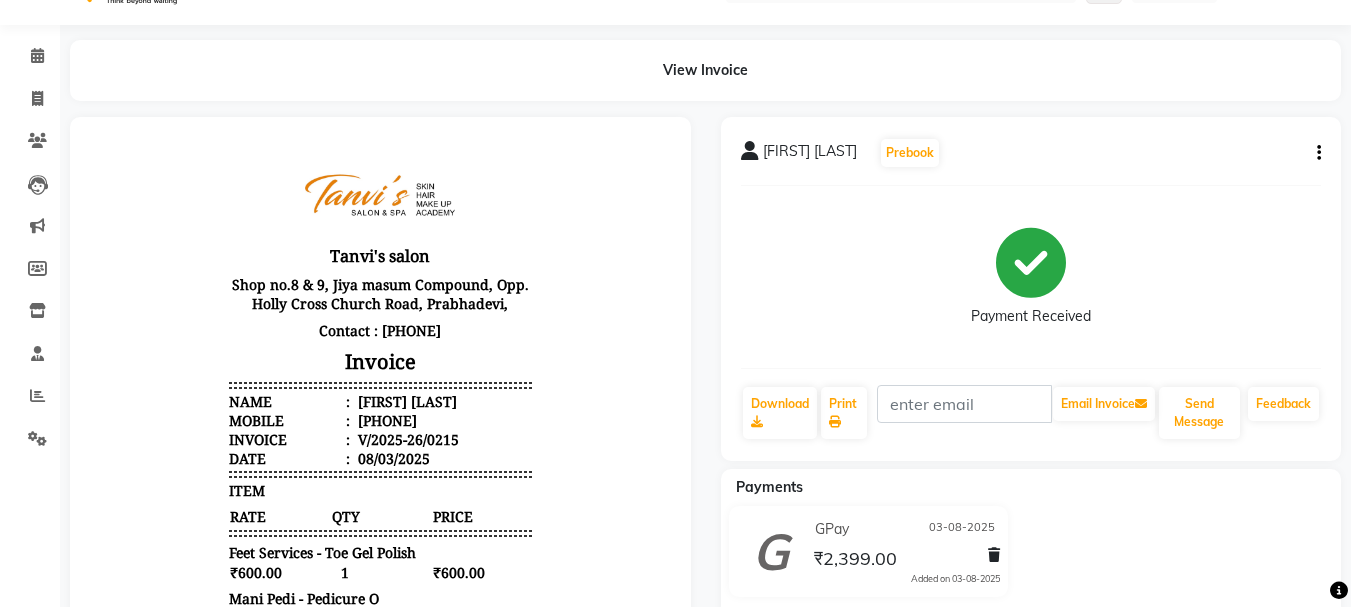 scroll, scrollTop: 0, scrollLeft: 0, axis: both 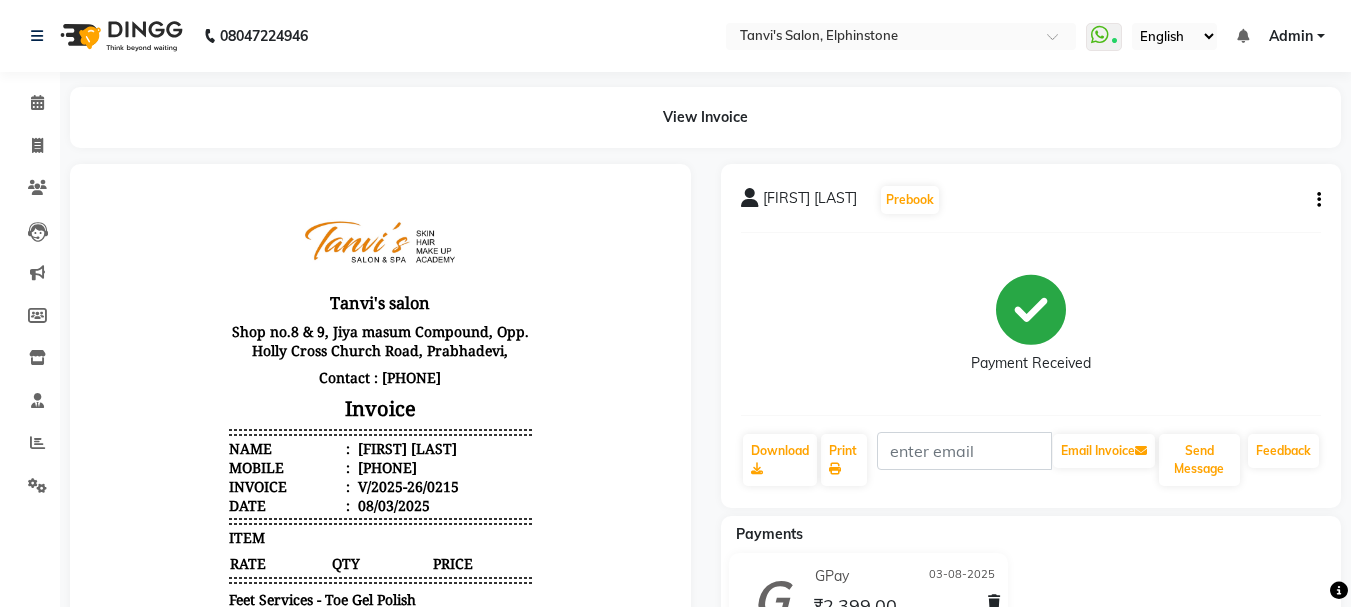 click 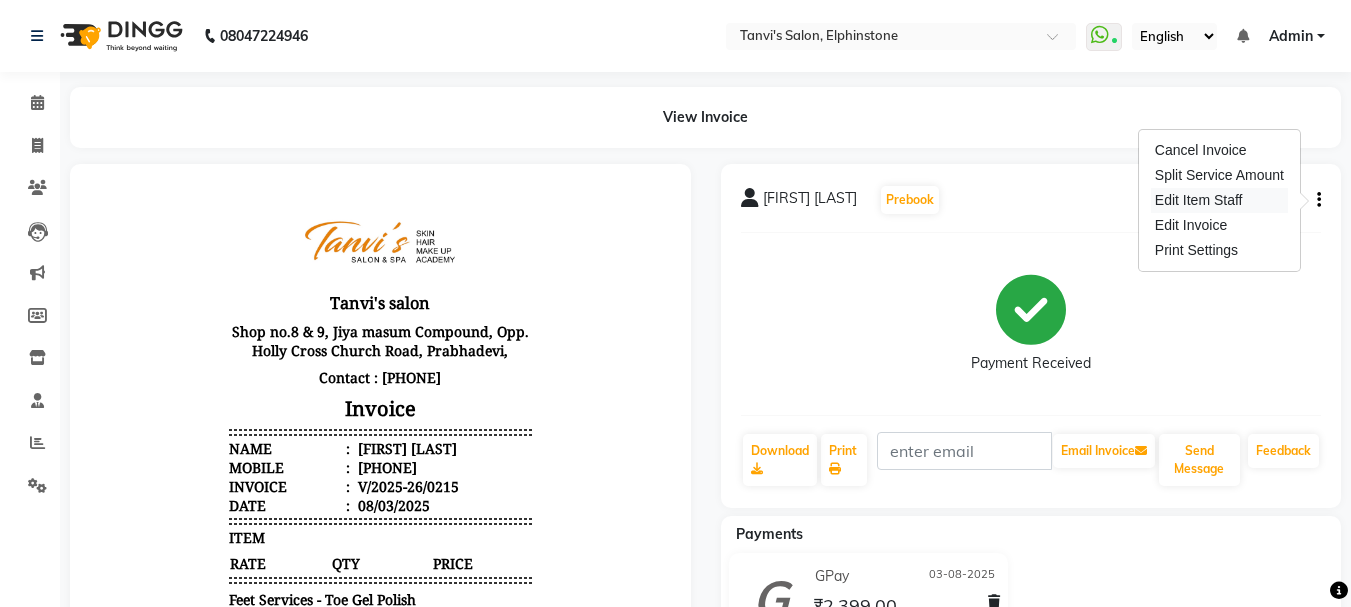 click on "Edit Item Staff" at bounding box center (1219, 200) 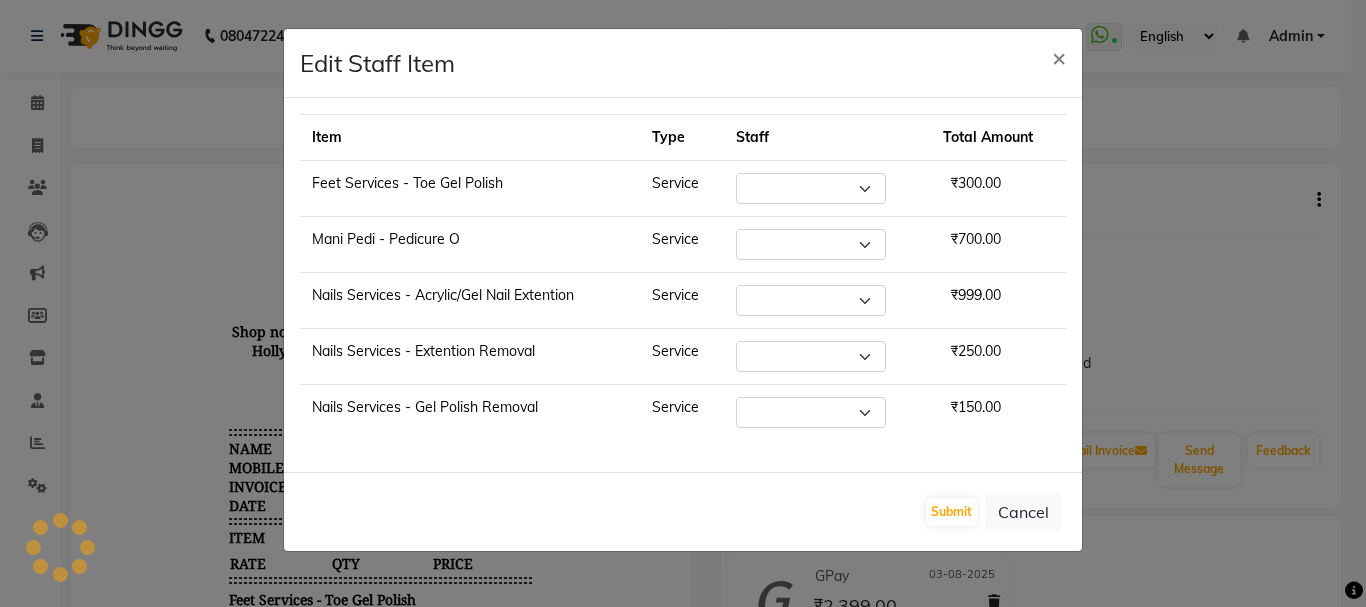 select on "85926" 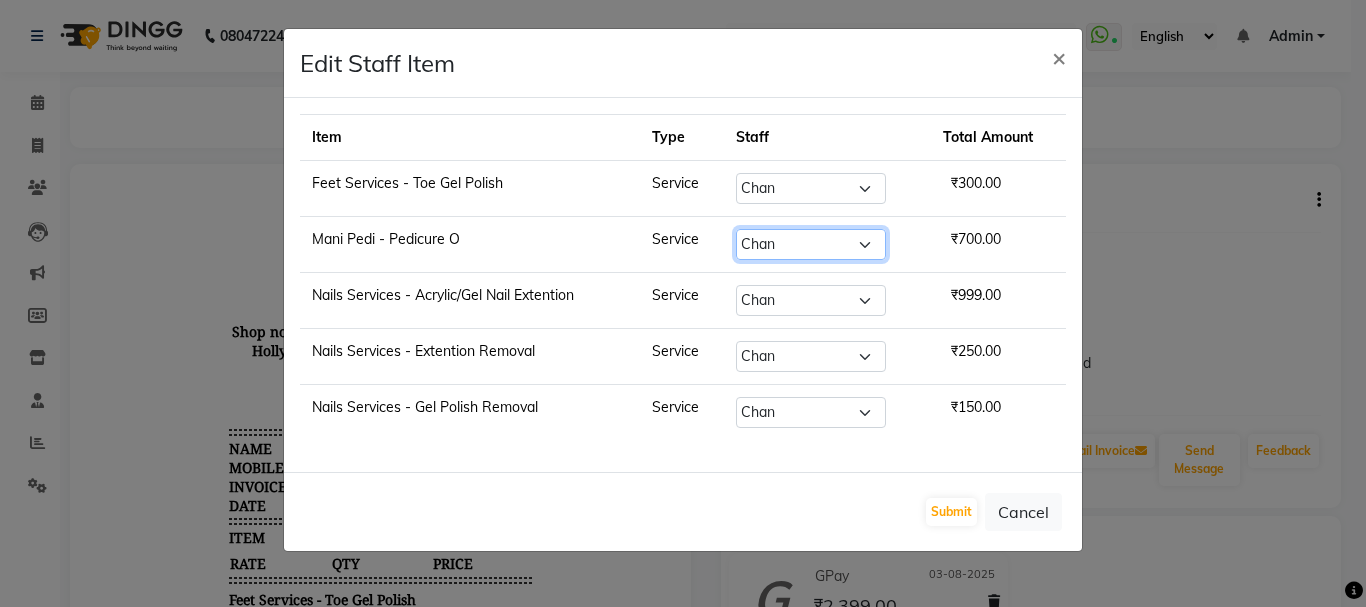 click on "Select  Arpita Singh   Chan   Sayali Sakpal    Shraddha   Tanvi   Tanvi Masurkar" 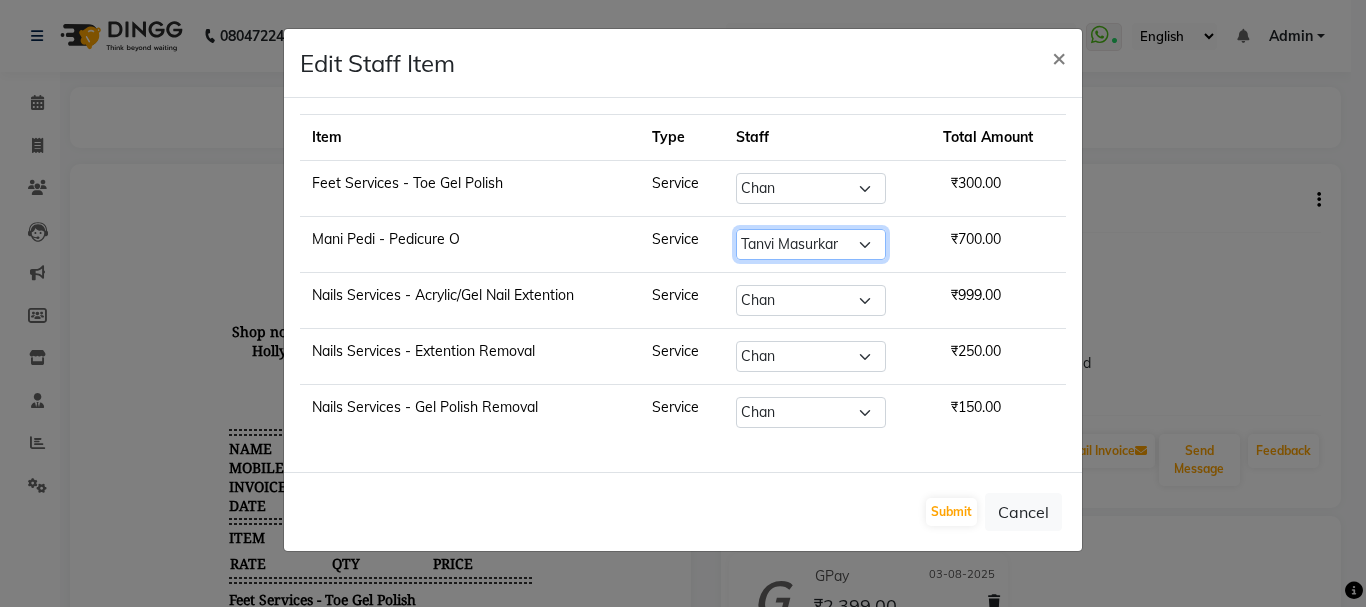 click on "Select  Arpita Singh   Chan   Sayali Sakpal    Shraddha   Tanvi   Tanvi Masurkar" 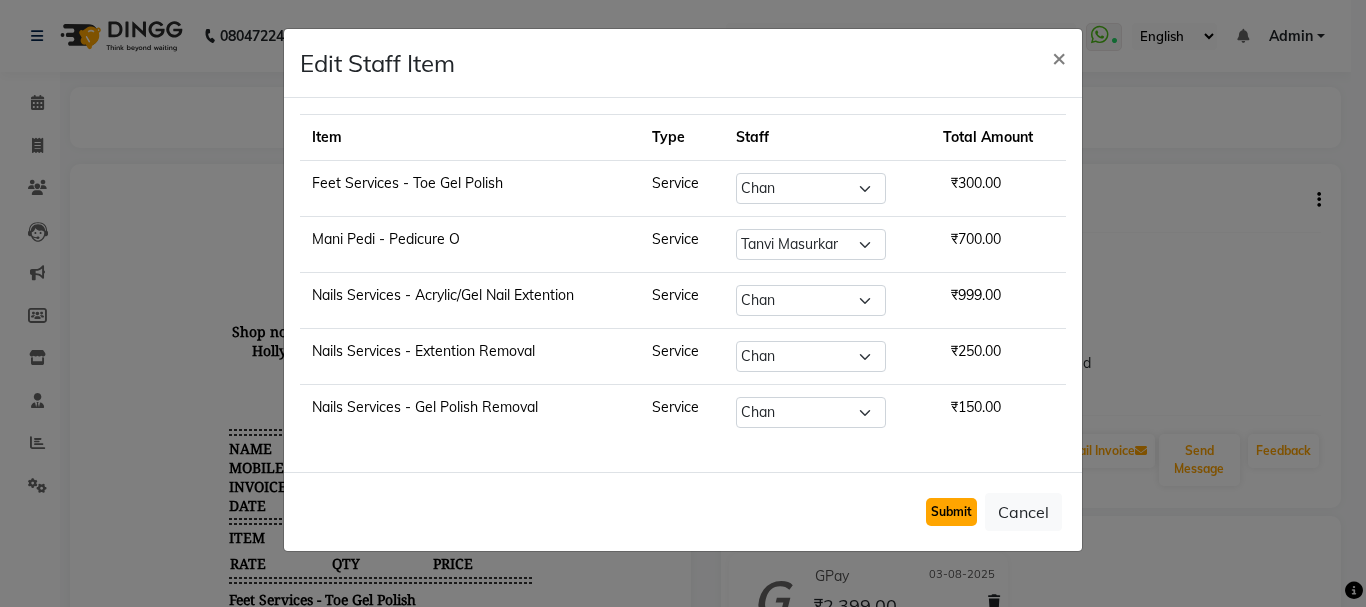 click on "Submit" 